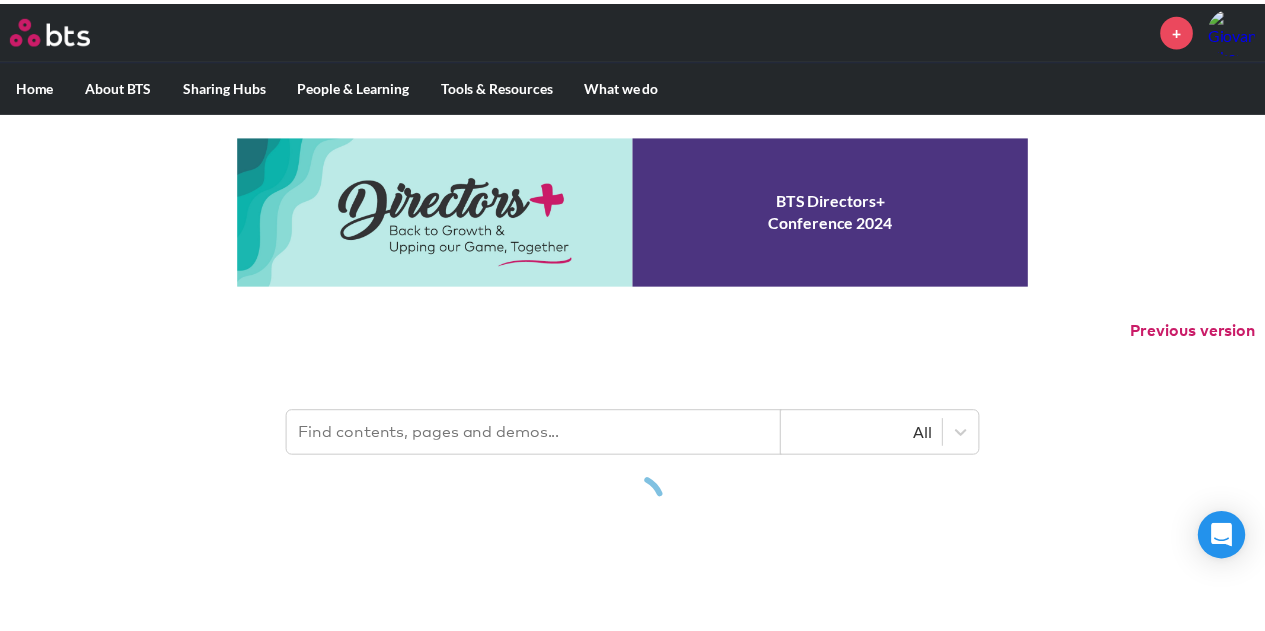 scroll, scrollTop: 0, scrollLeft: 0, axis: both 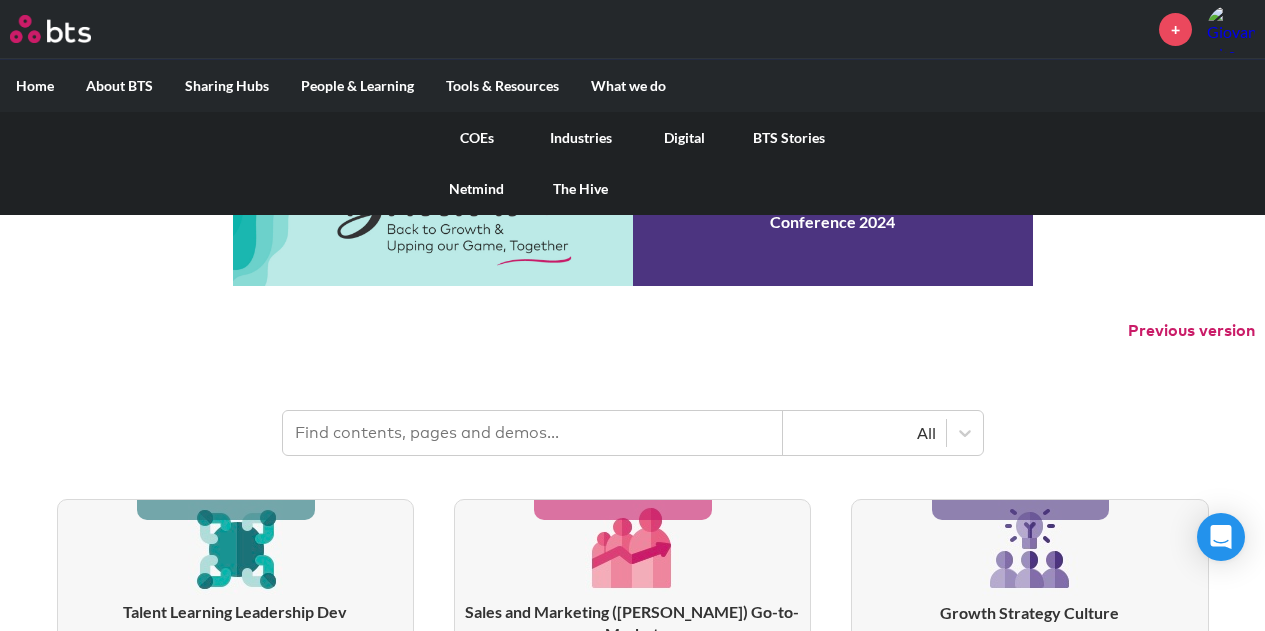 click on "COEs" at bounding box center [477, 138] 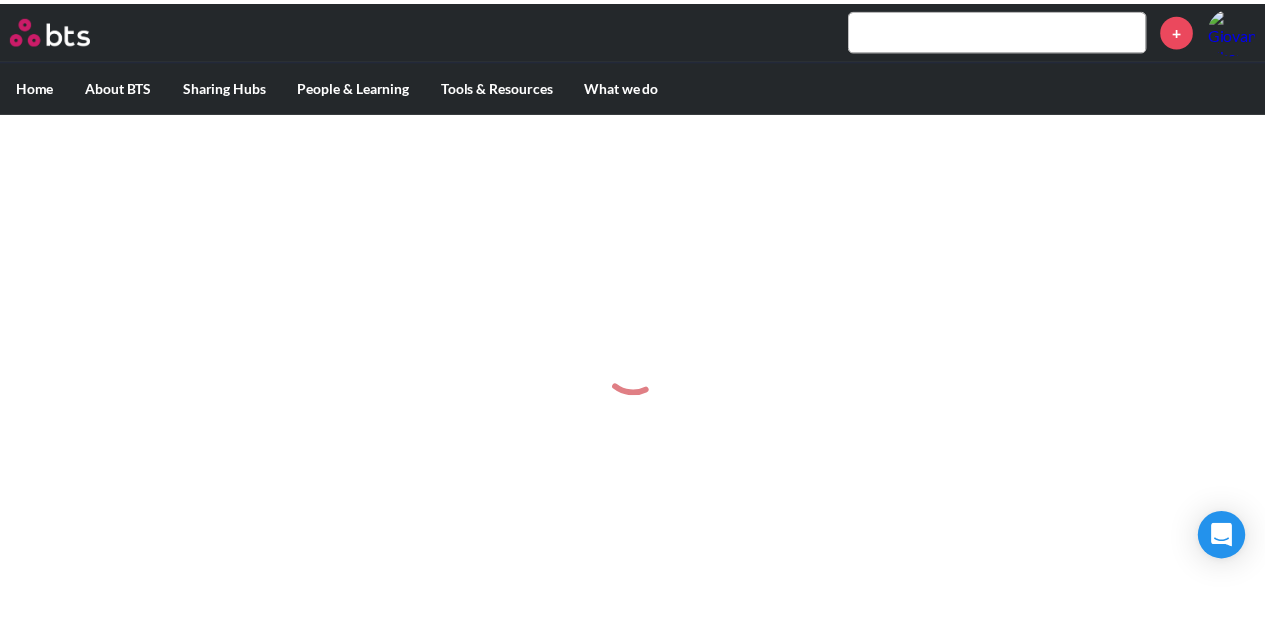 scroll, scrollTop: 0, scrollLeft: 0, axis: both 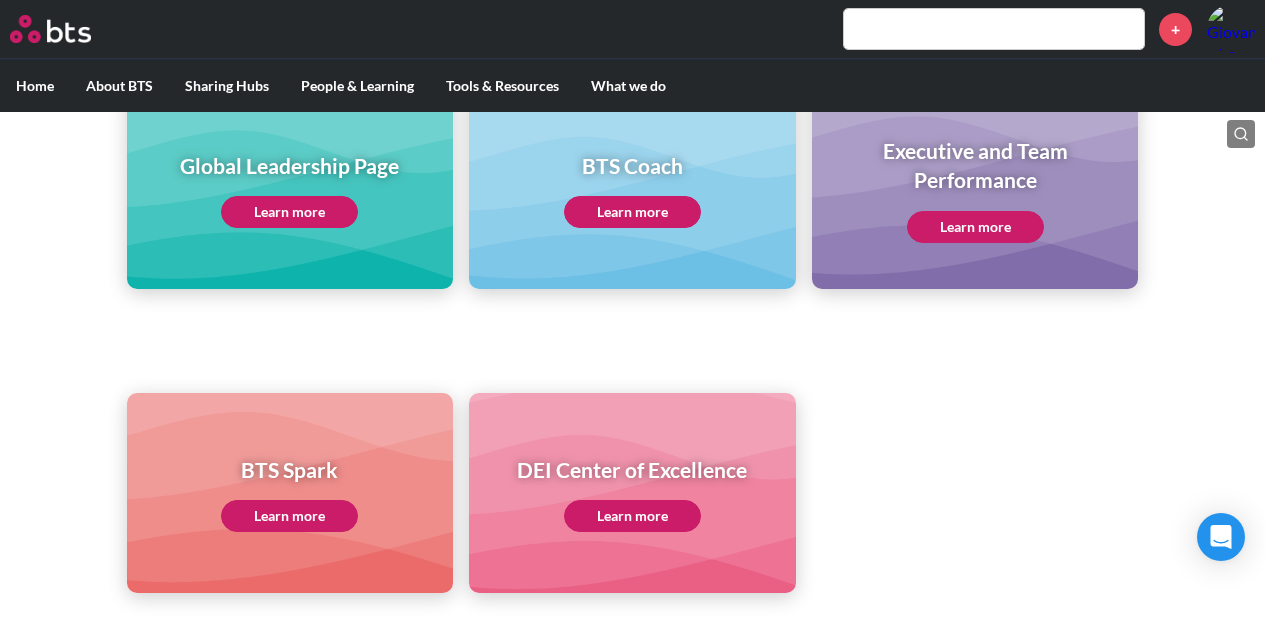 click on "Learn more" 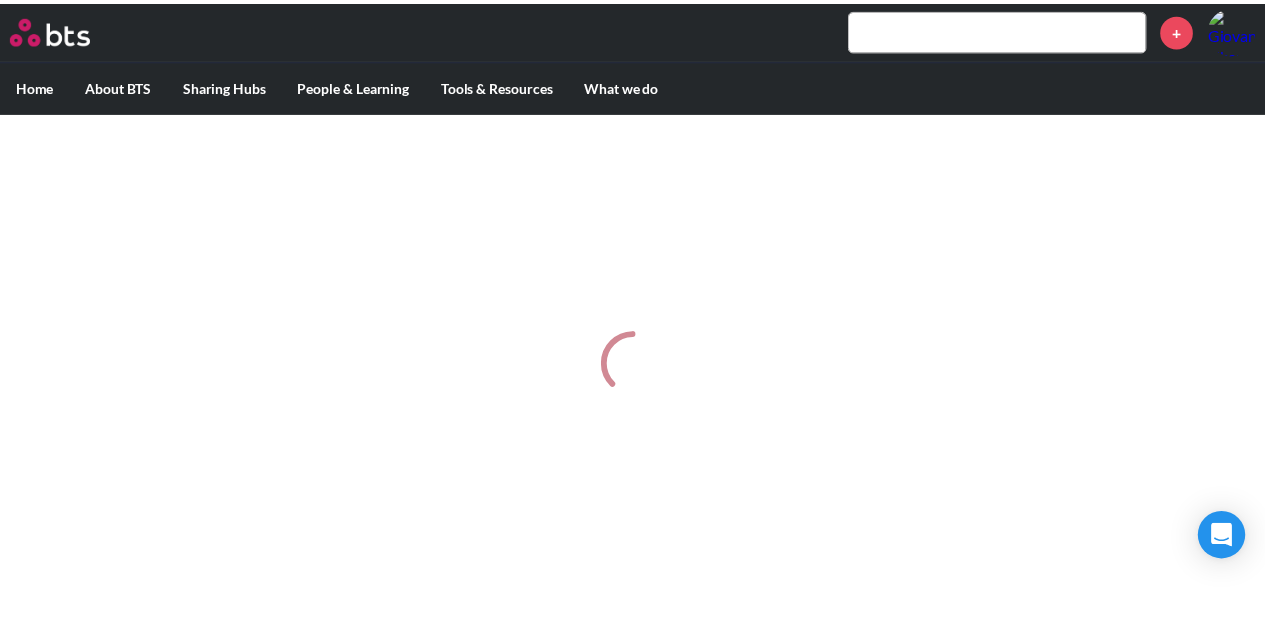 scroll, scrollTop: 0, scrollLeft: 0, axis: both 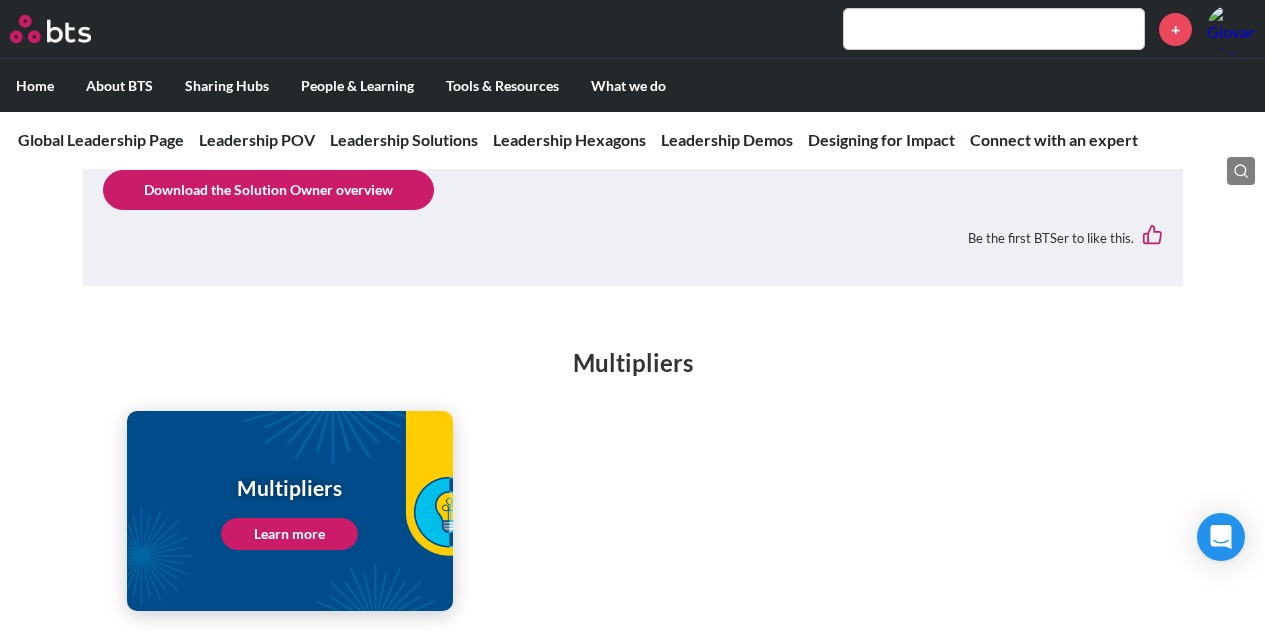 click on "Learn more" at bounding box center (289, 534) 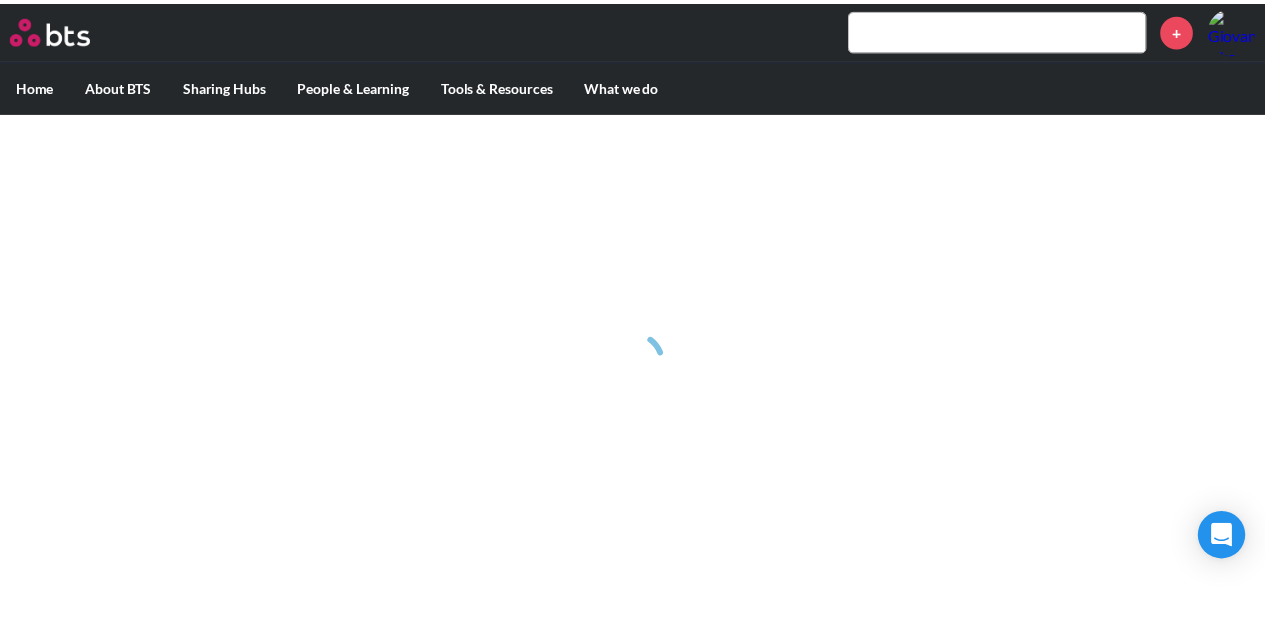scroll, scrollTop: 0, scrollLeft: 0, axis: both 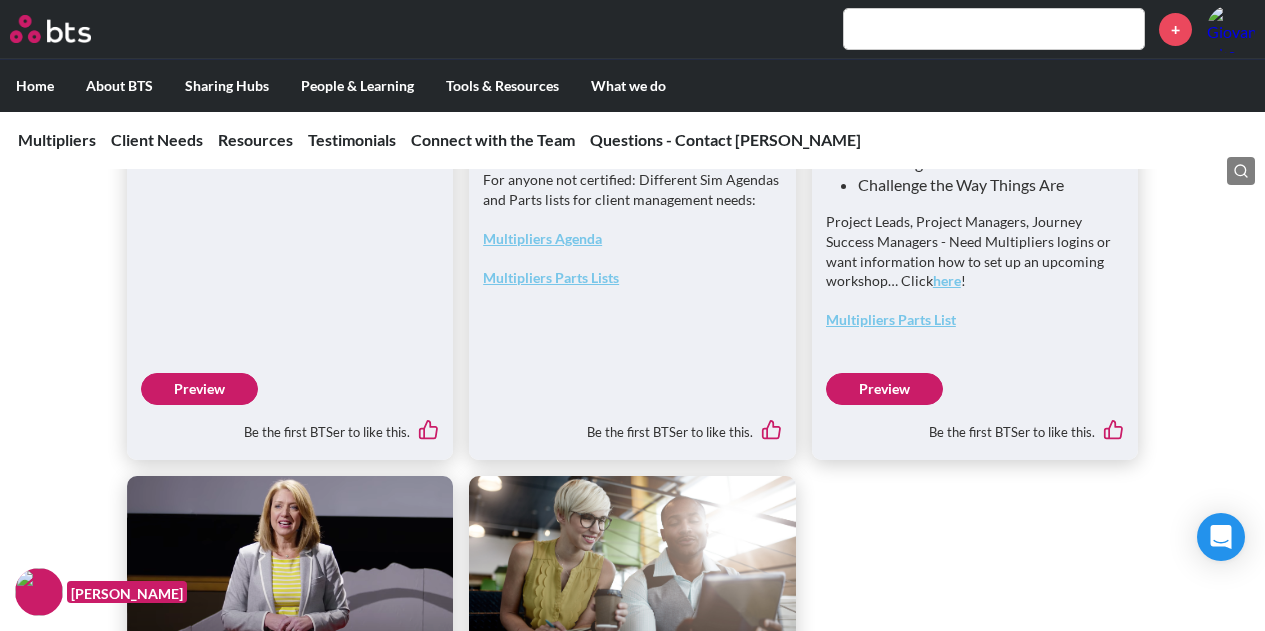 click on "Preview" at bounding box center (199, 389) 